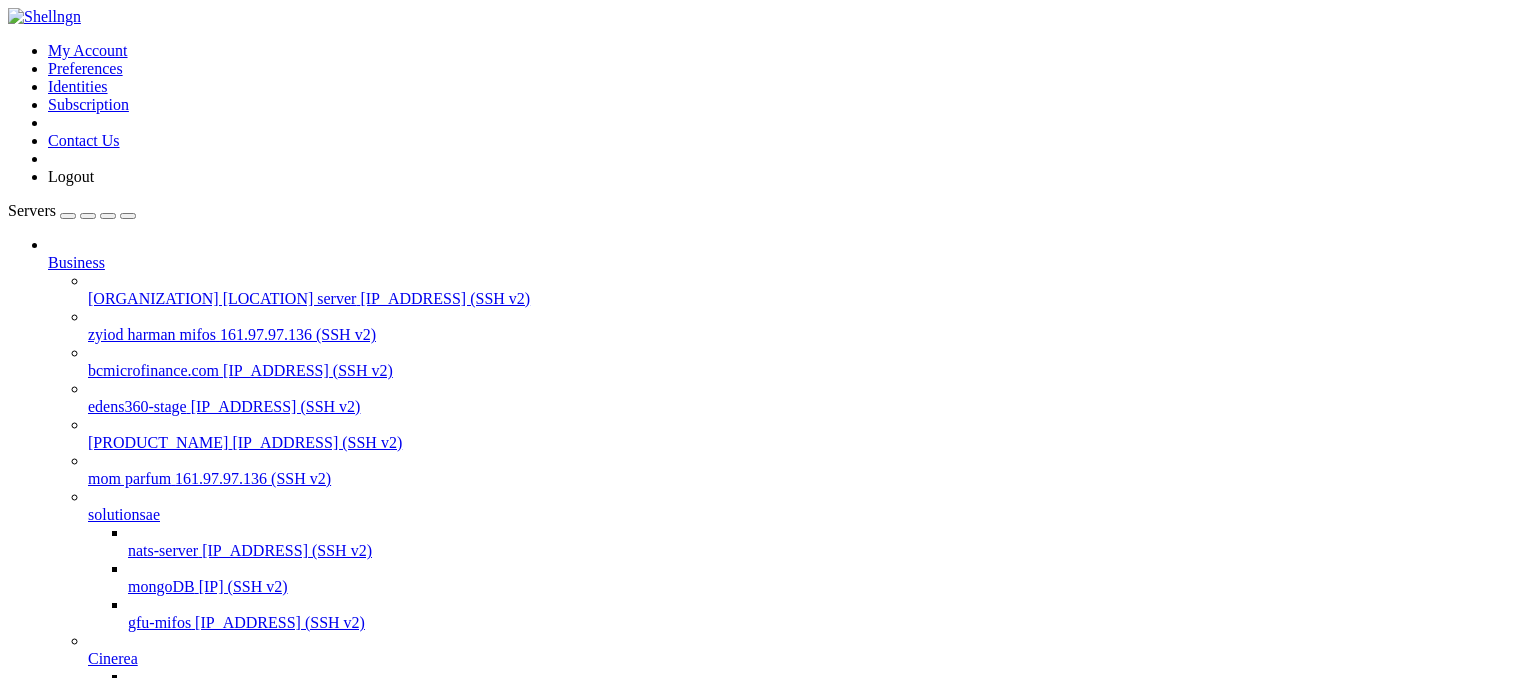 scroll, scrollTop: 0, scrollLeft: 0, axis: both 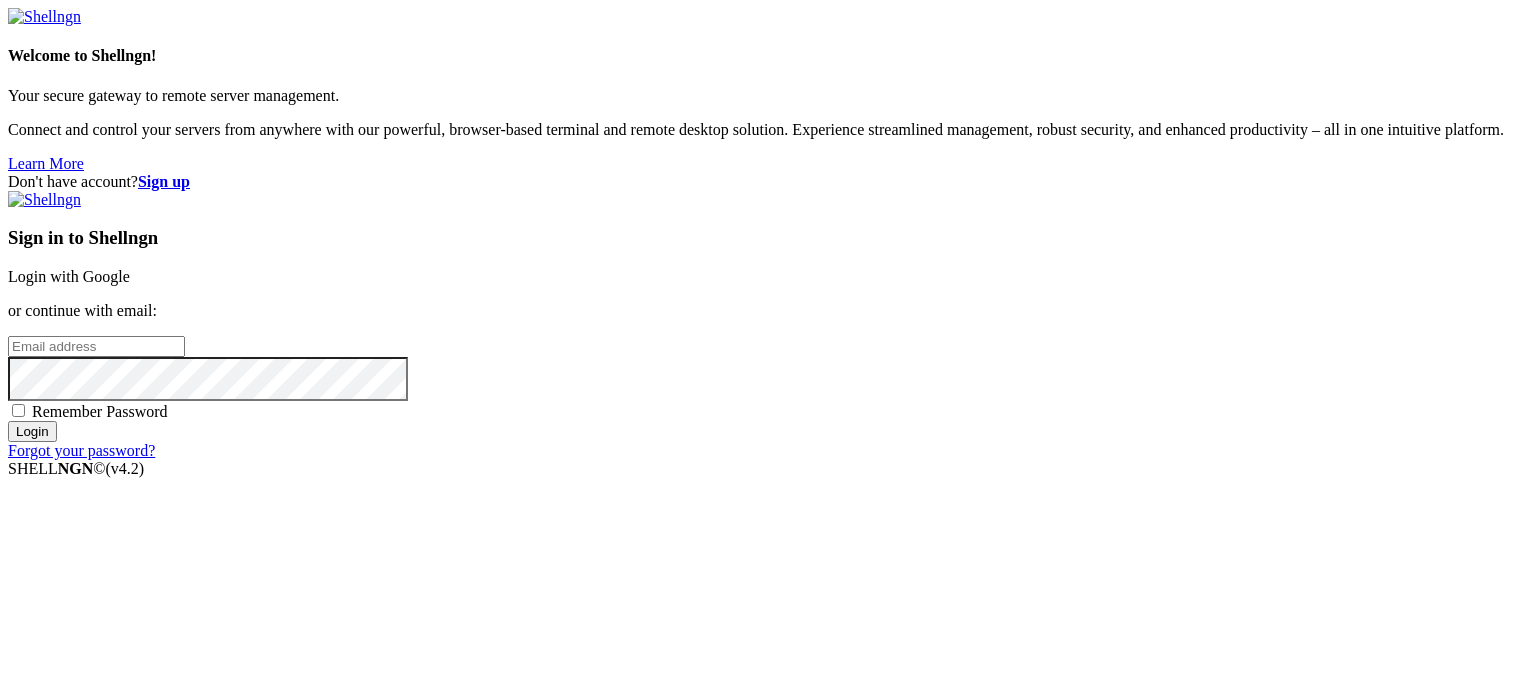 click on "Login with Google" at bounding box center [69, 276] 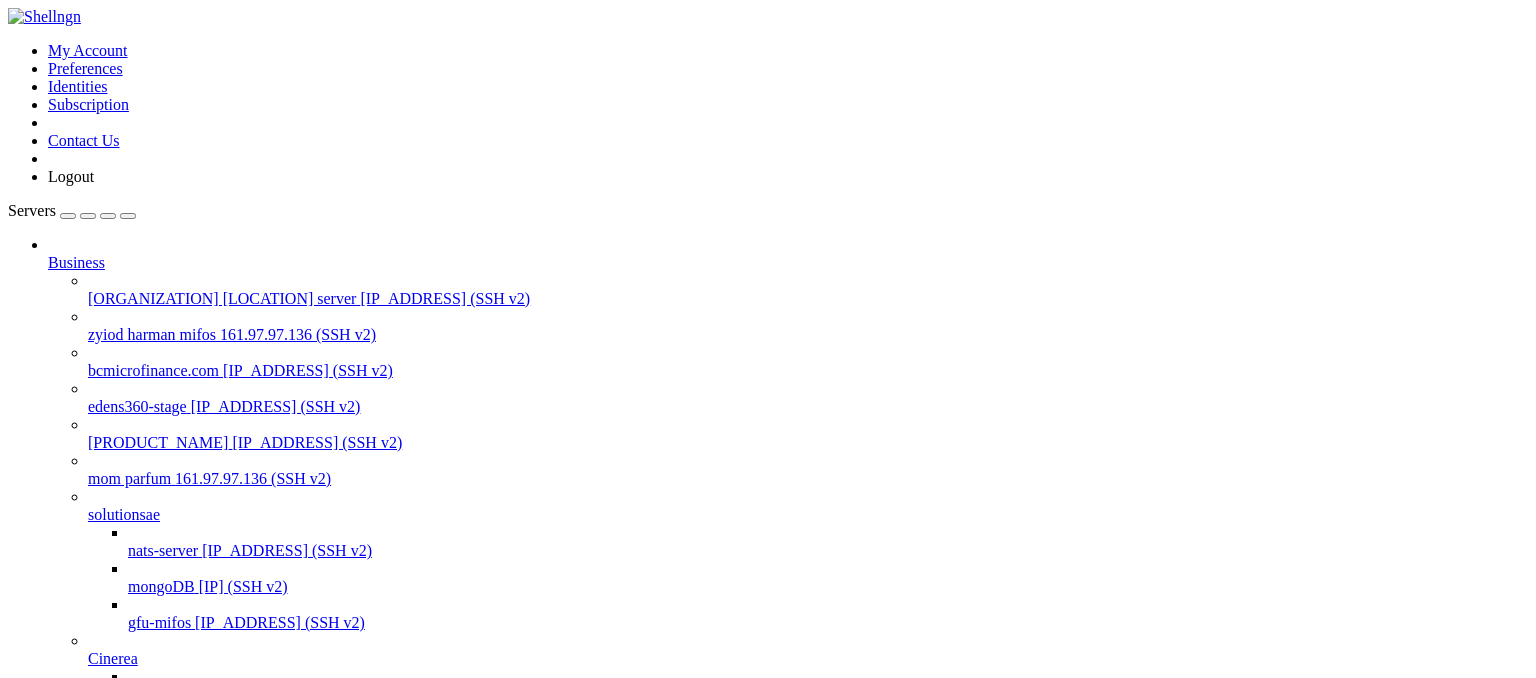 scroll, scrollTop: 0, scrollLeft: 0, axis: both 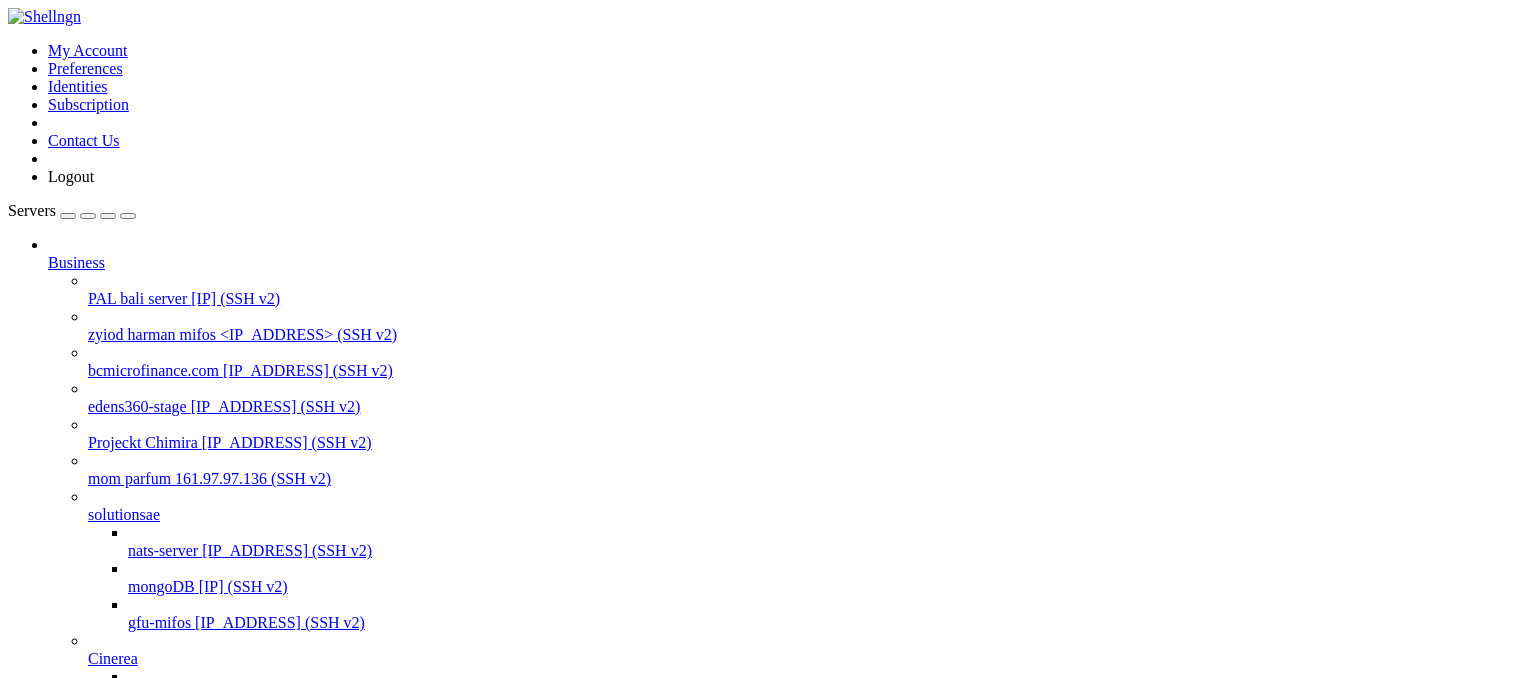 click on "PAL bali server" at bounding box center (97, 1014) 